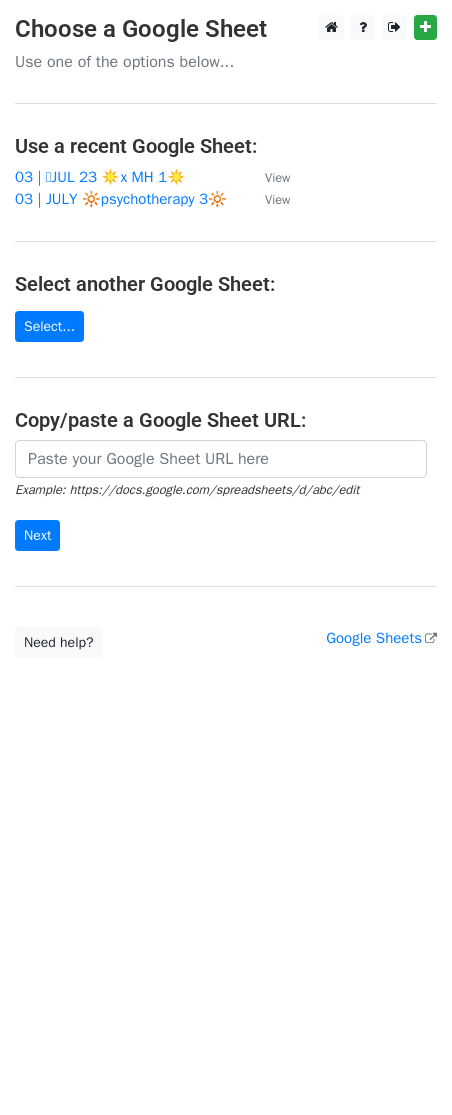 scroll, scrollTop: 0, scrollLeft: 0, axis: both 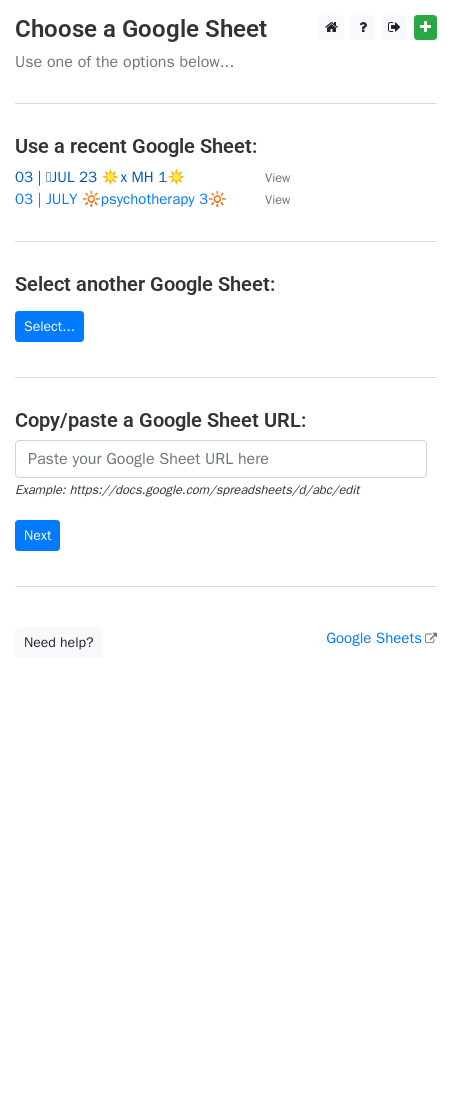 click on "03 | 🩵JUL 23 ☀️x MH 1☀️" at bounding box center [100, 177] 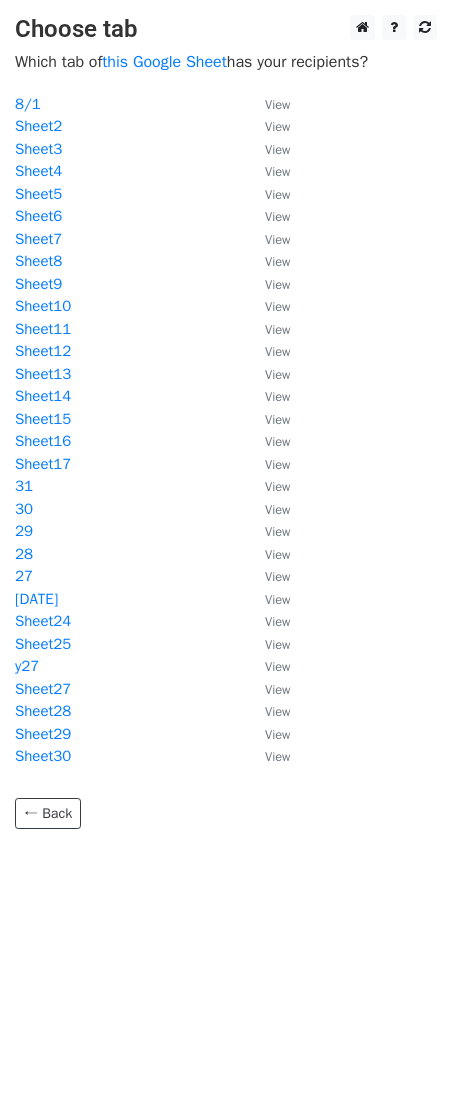 scroll, scrollTop: 0, scrollLeft: 0, axis: both 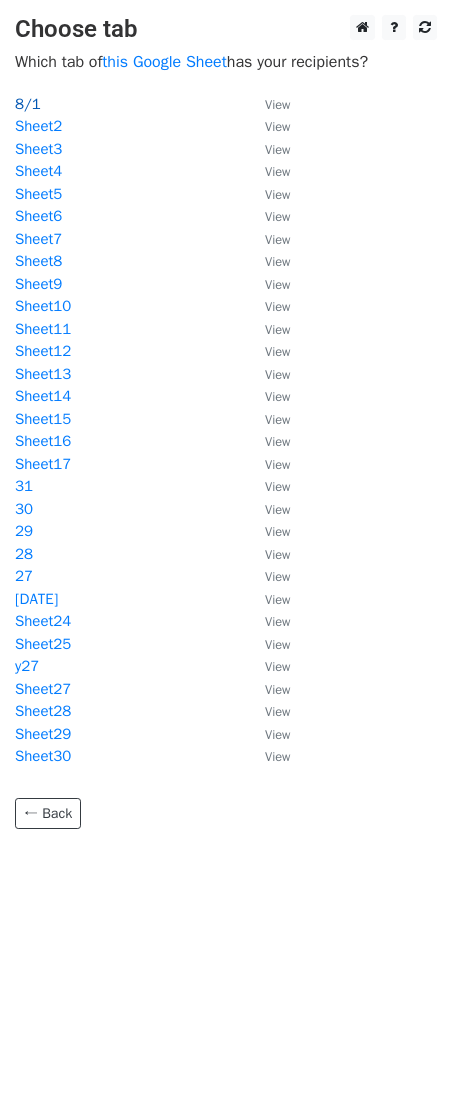 click on "8/1" at bounding box center [28, 104] 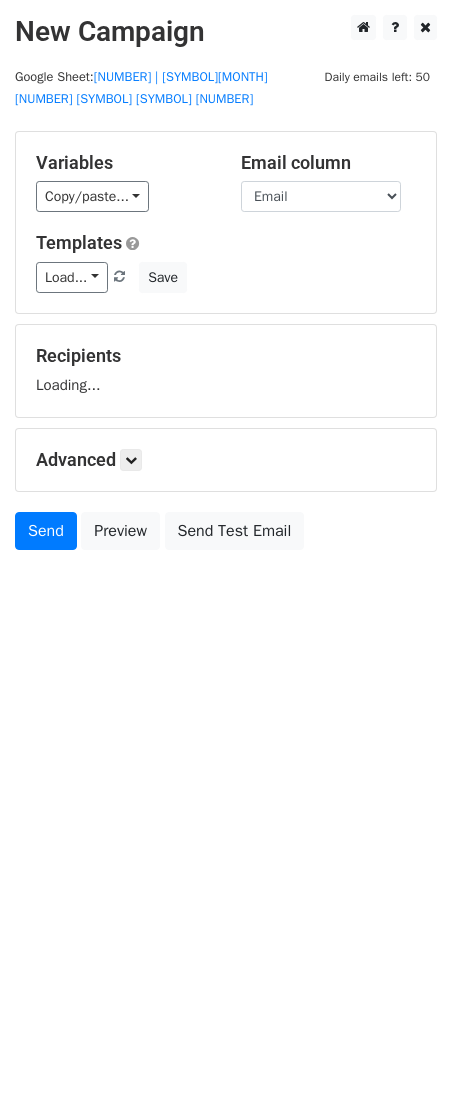 scroll, scrollTop: 0, scrollLeft: 0, axis: both 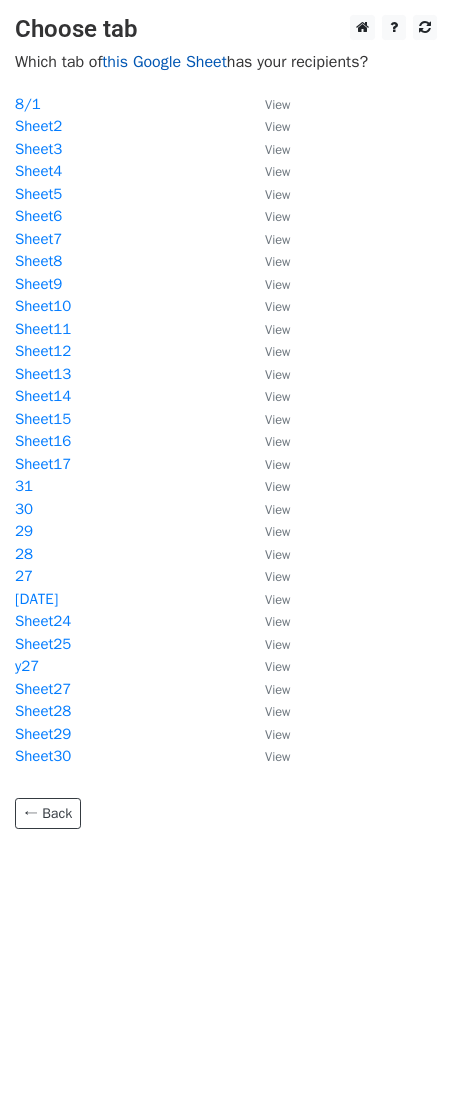 click on "this Google Sheet" at bounding box center [164, 62] 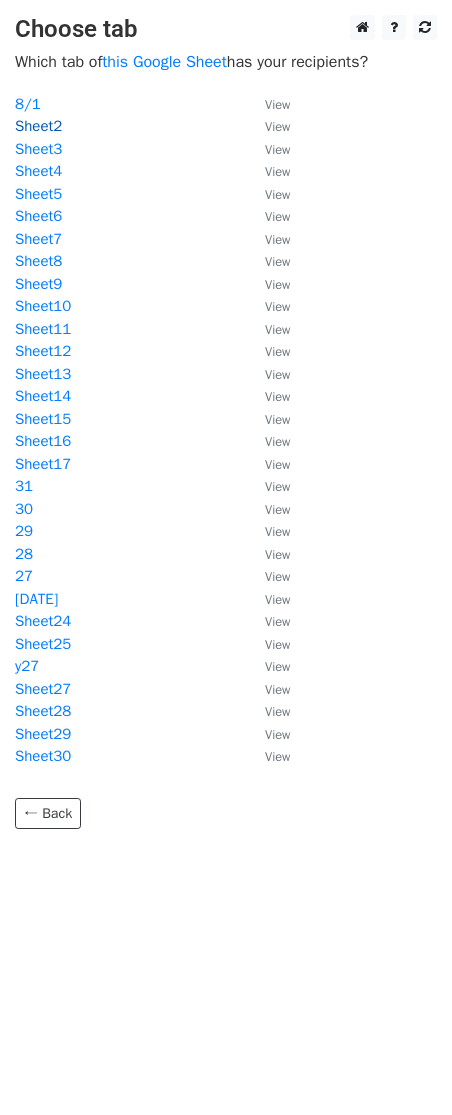 click on "Sheet2" at bounding box center (38, 126) 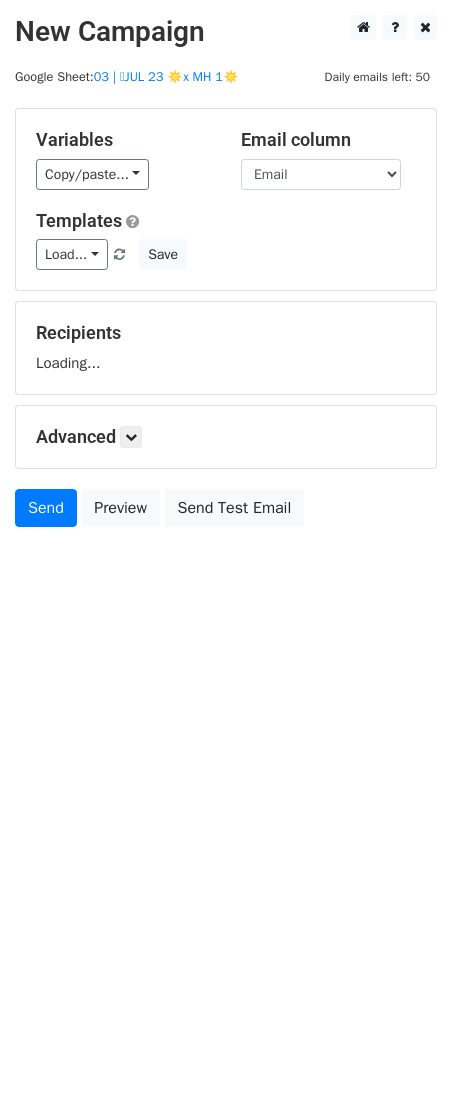 scroll, scrollTop: 0, scrollLeft: 0, axis: both 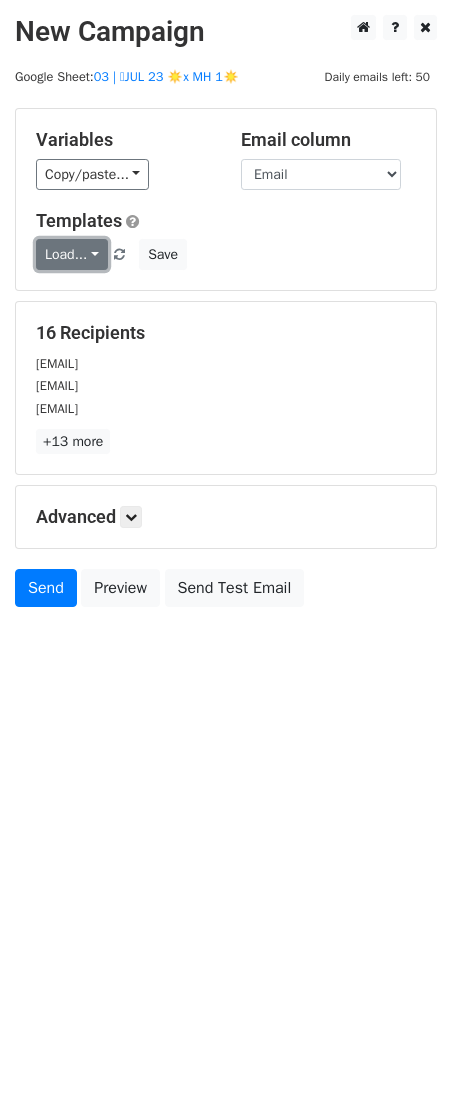 click on "Load..." at bounding box center [72, 254] 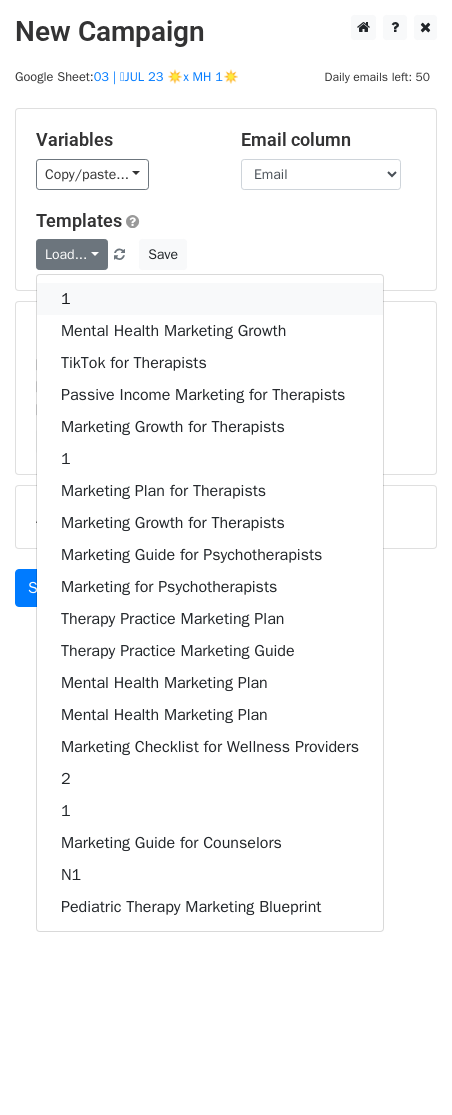 click on "1" at bounding box center (210, 299) 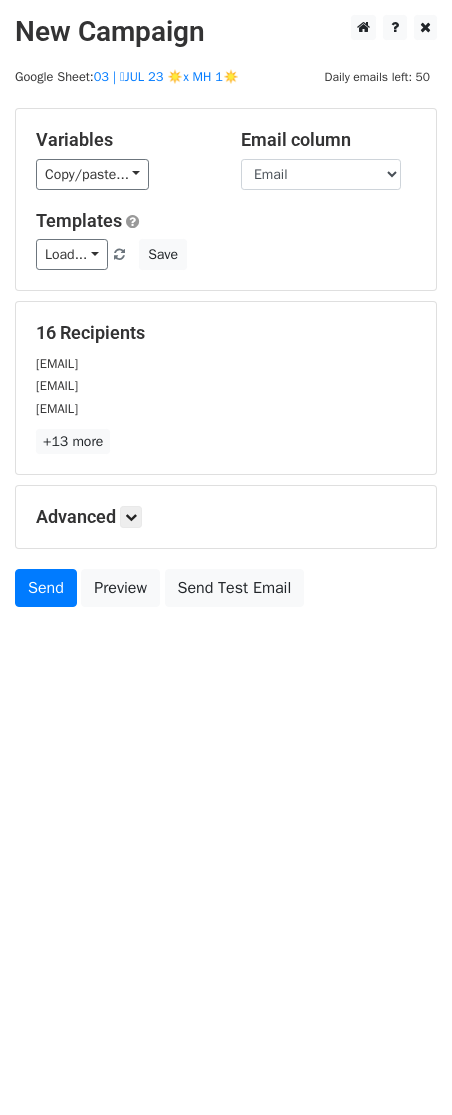 click on "Advanced
Tracking
Track Opens
UTM Codes
Track Clicks
Filters
Only include spreadsheet rows that match the following filters:
Schedule
Send now
Unsubscribe
Add unsubscribe link
Copy unsubscribe link" at bounding box center (226, 517) 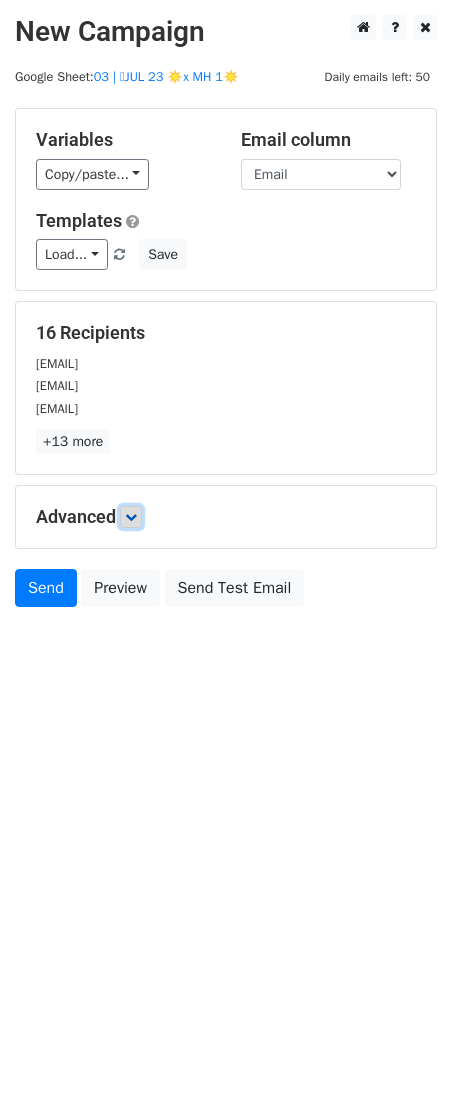 click at bounding box center [131, 517] 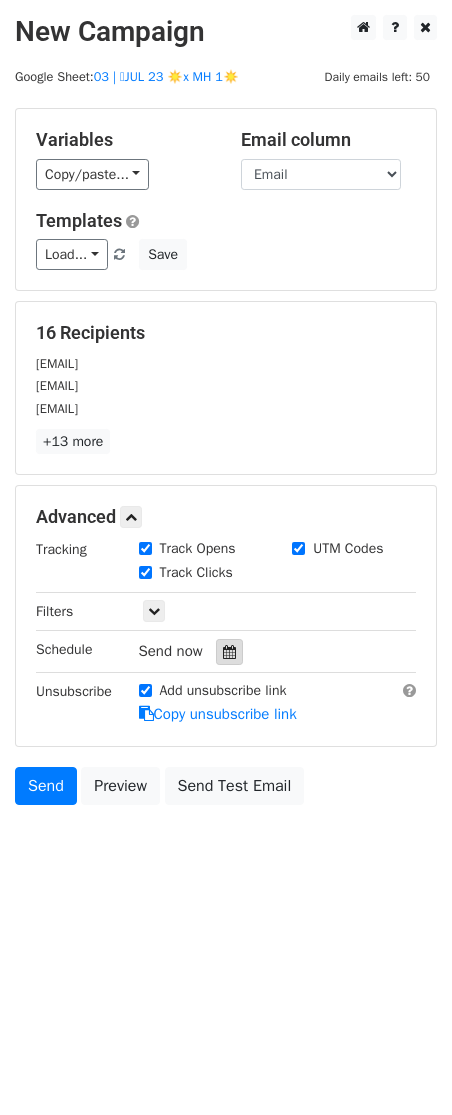 click at bounding box center [229, 652] 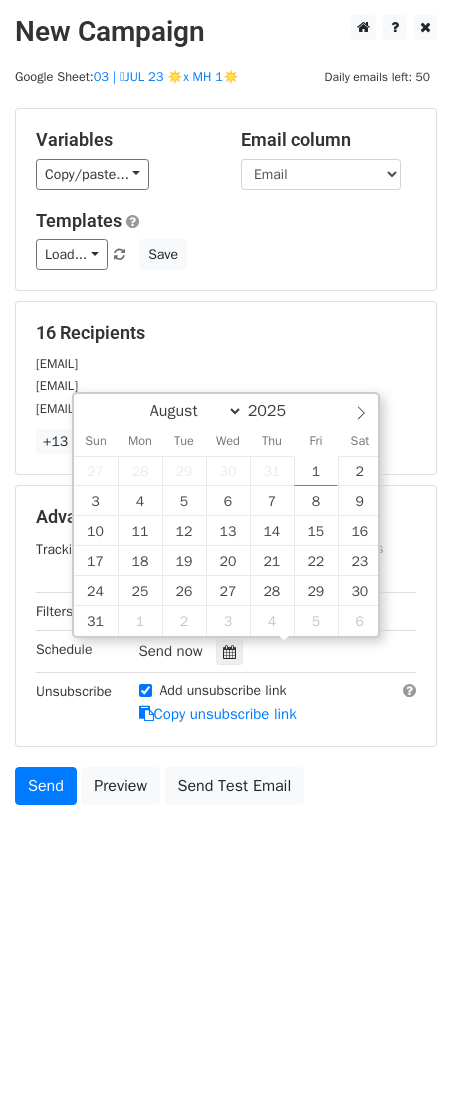 click on "Sun Mon Tue Wed Thu Fri Sat" at bounding box center (228, 442) 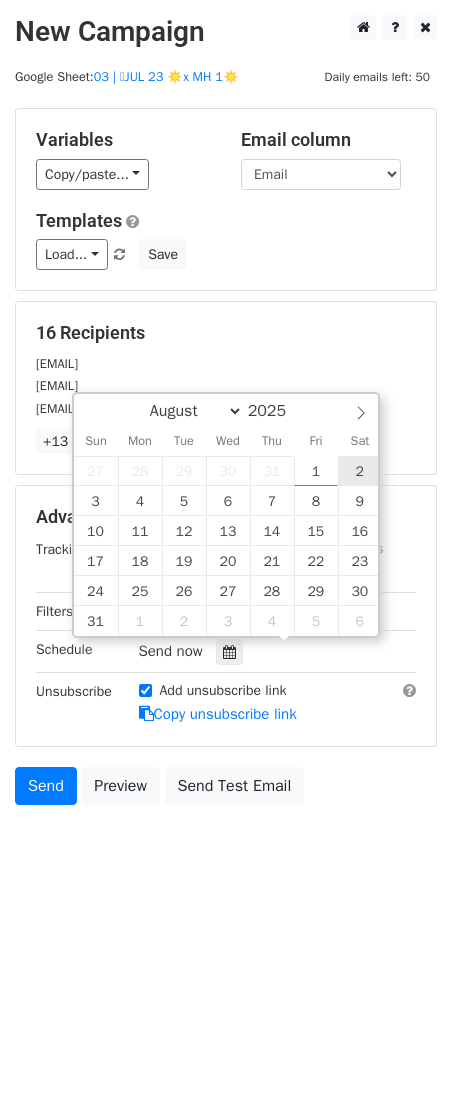 type on "2025-08-02 12:00" 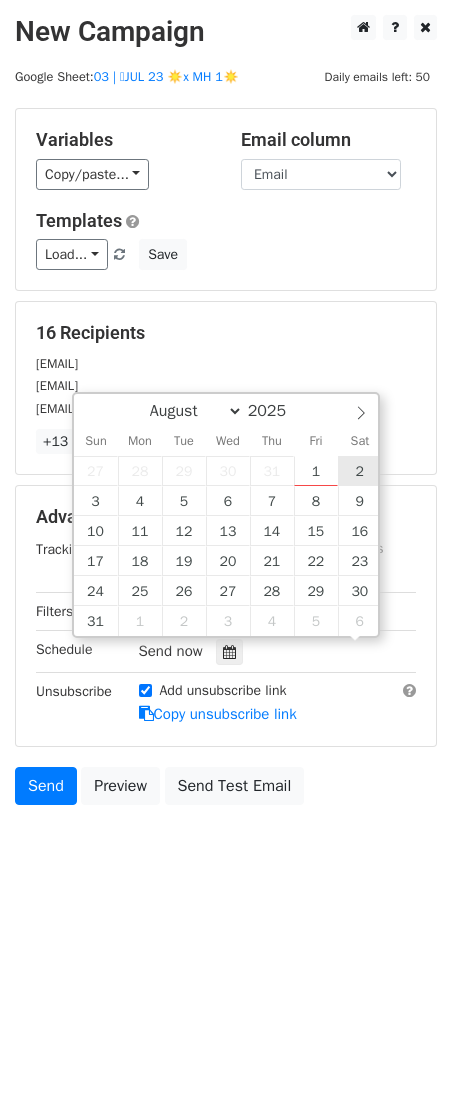 scroll, scrollTop: 1, scrollLeft: 0, axis: vertical 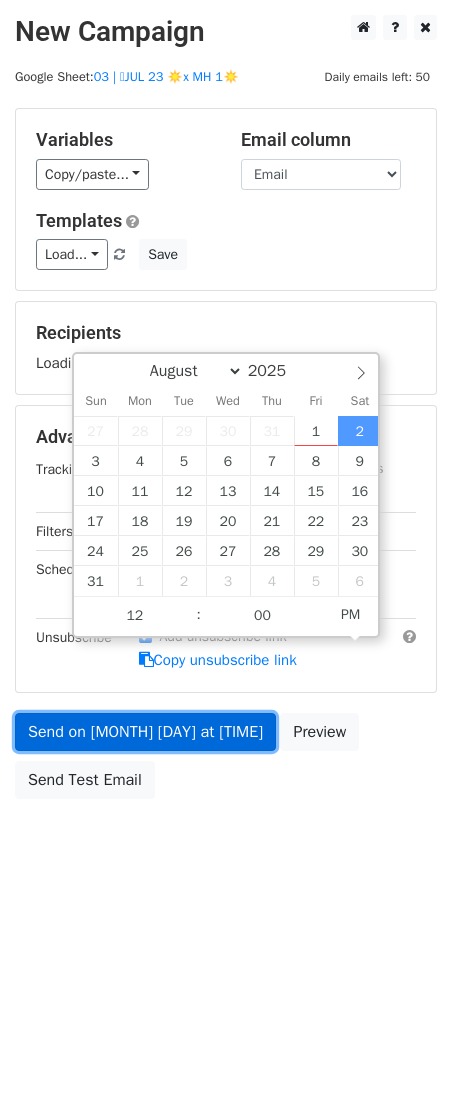 click on "Send on Aug 2 at 12:00pm" at bounding box center [145, 732] 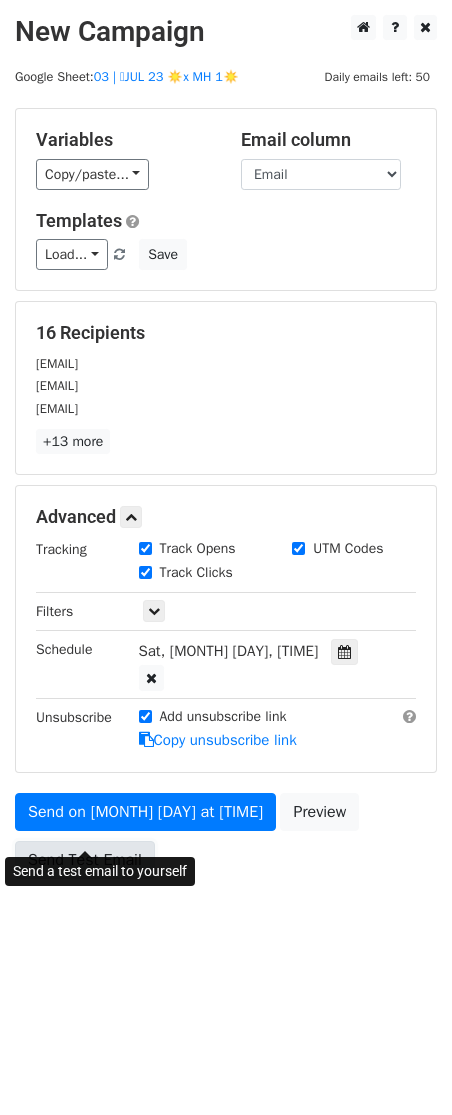 click on "Send Test Email" at bounding box center [85, 860] 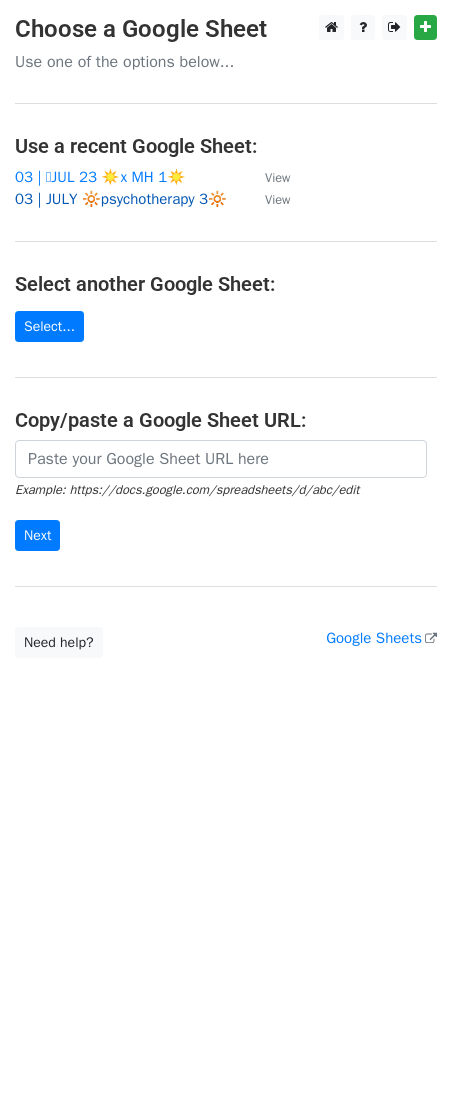 scroll, scrollTop: 0, scrollLeft: 0, axis: both 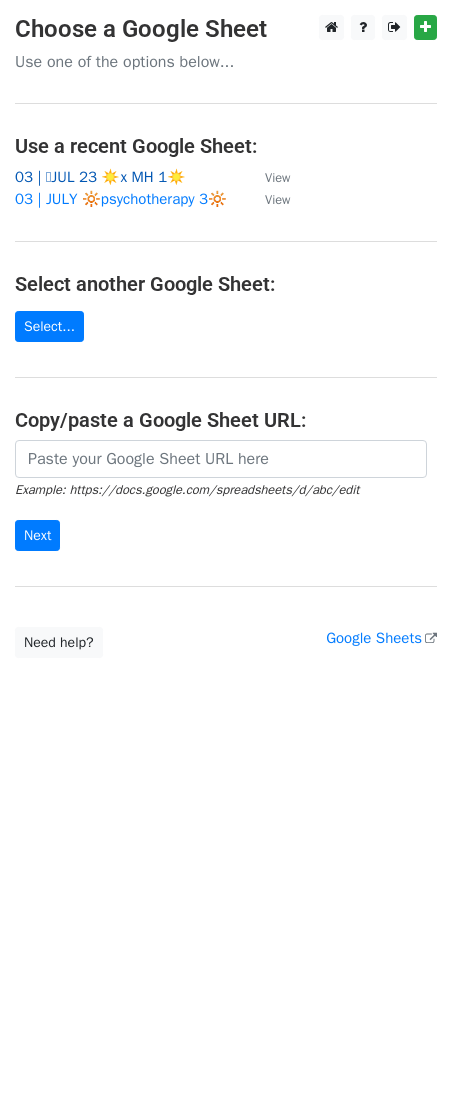 click on "03 | 🩵JUL 23 ☀️x MH 1☀️" at bounding box center [100, 177] 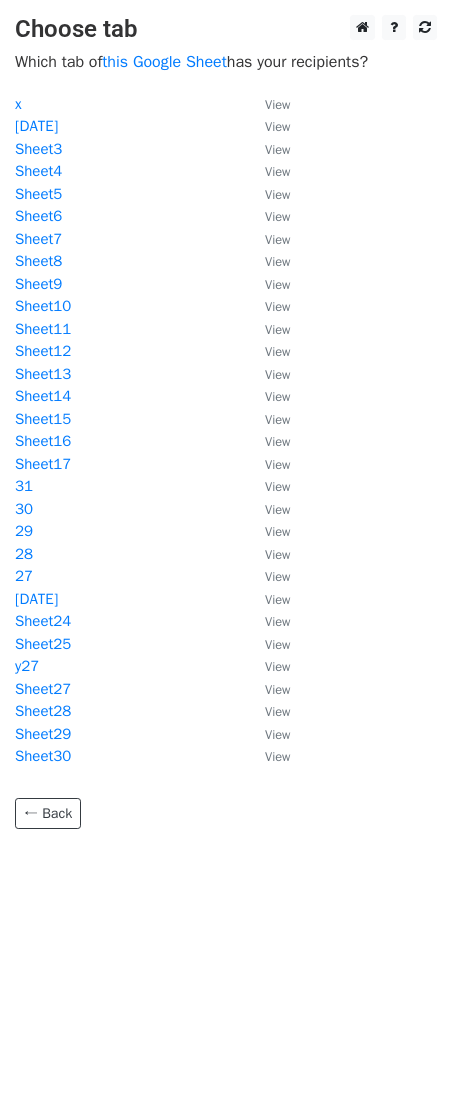 scroll, scrollTop: 0, scrollLeft: 0, axis: both 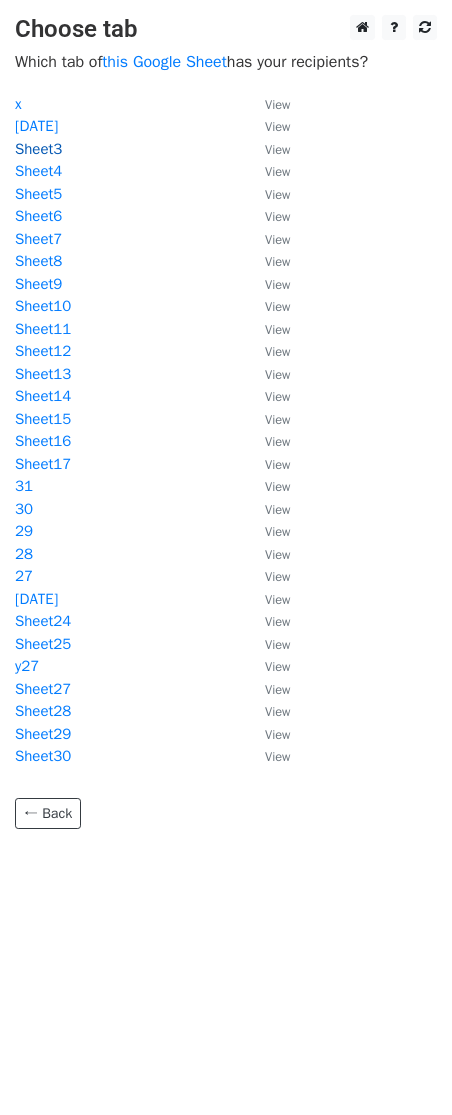 click on "Sheet3" at bounding box center [38, 149] 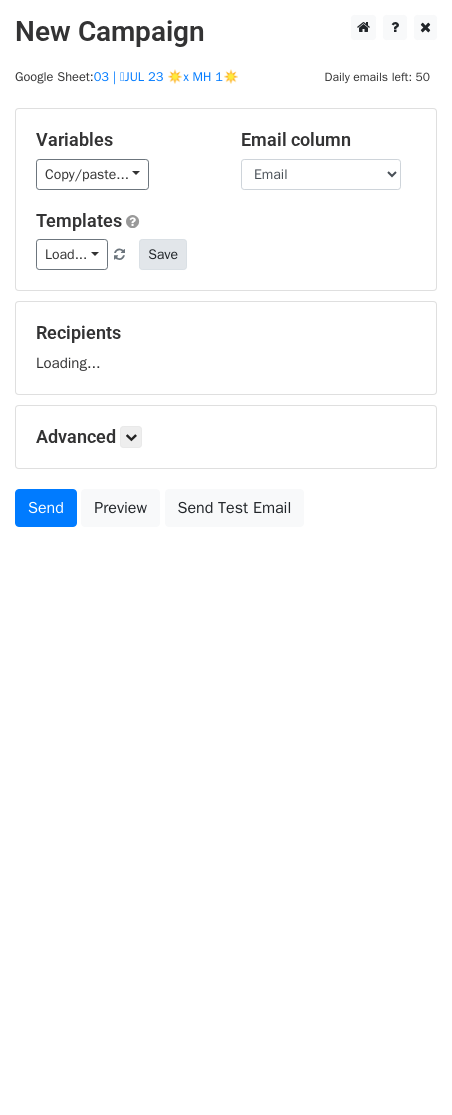 scroll, scrollTop: 0, scrollLeft: 0, axis: both 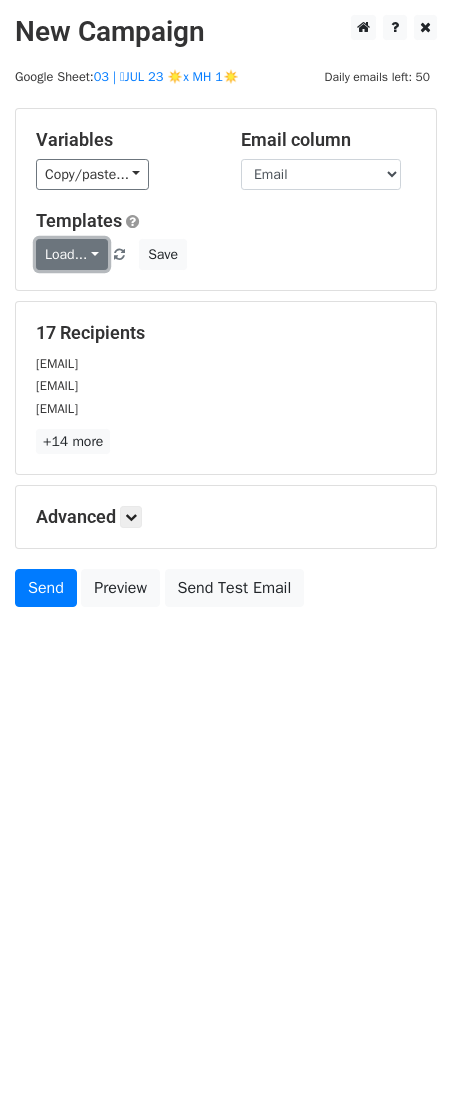 click on "Load..." at bounding box center (72, 254) 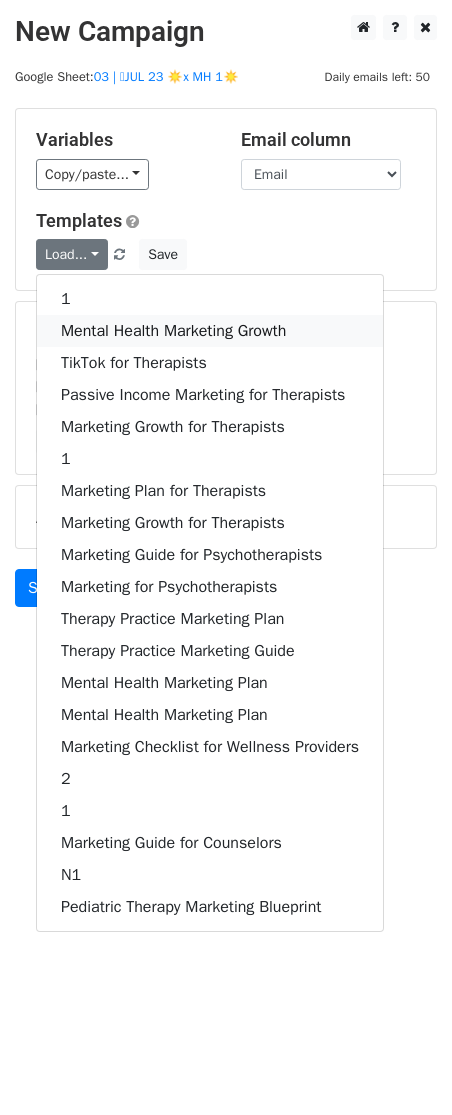 drag, startPoint x: 94, startPoint y: 321, endPoint x: 139, endPoint y: 520, distance: 204.0245 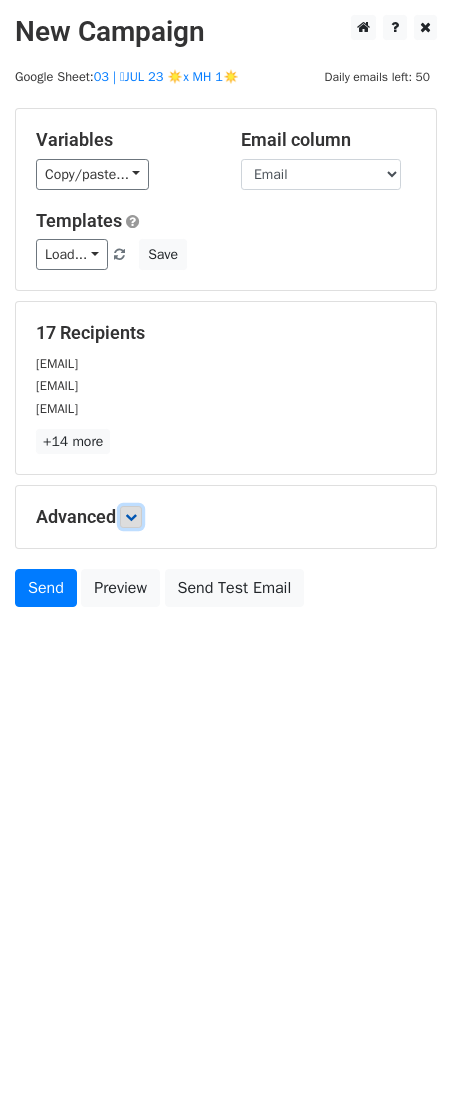 click at bounding box center [131, 517] 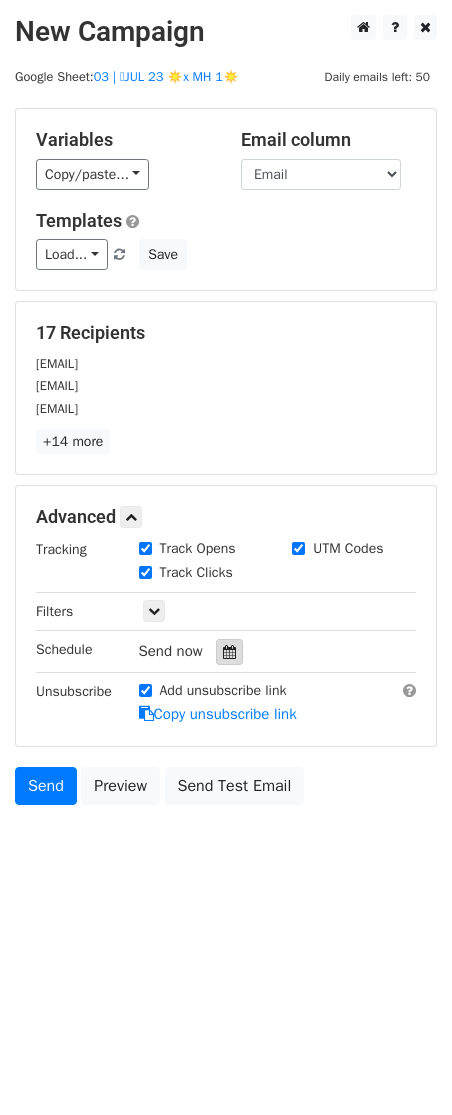 click at bounding box center (229, 652) 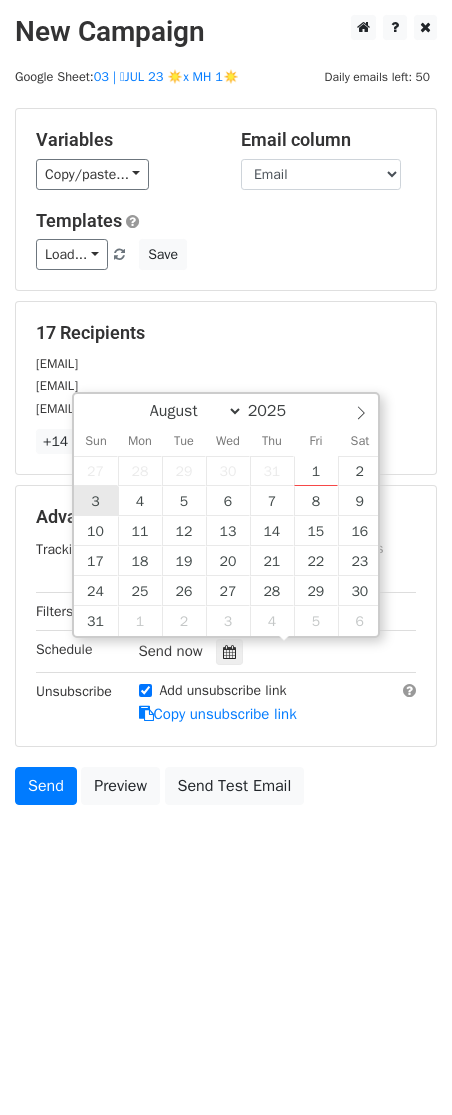 type on "2025-08-03 12:00" 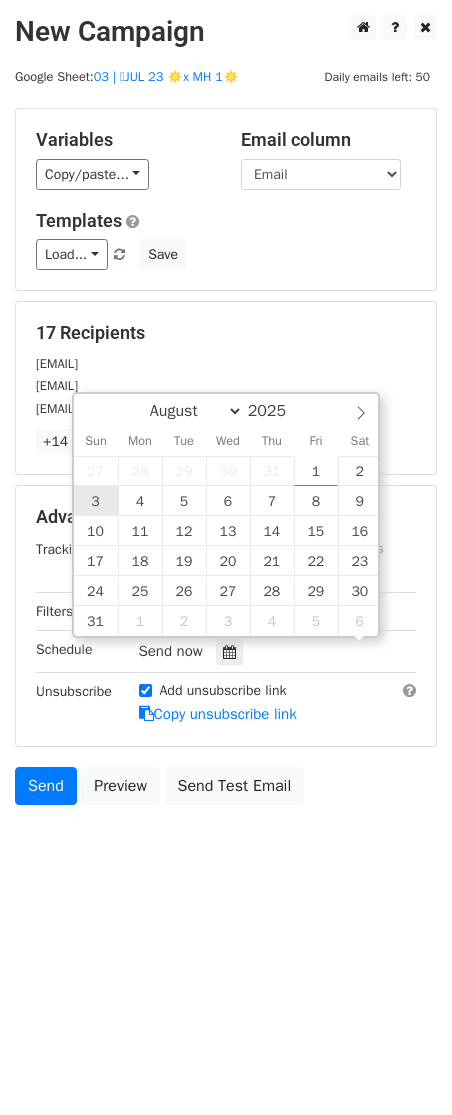 scroll, scrollTop: 1, scrollLeft: 0, axis: vertical 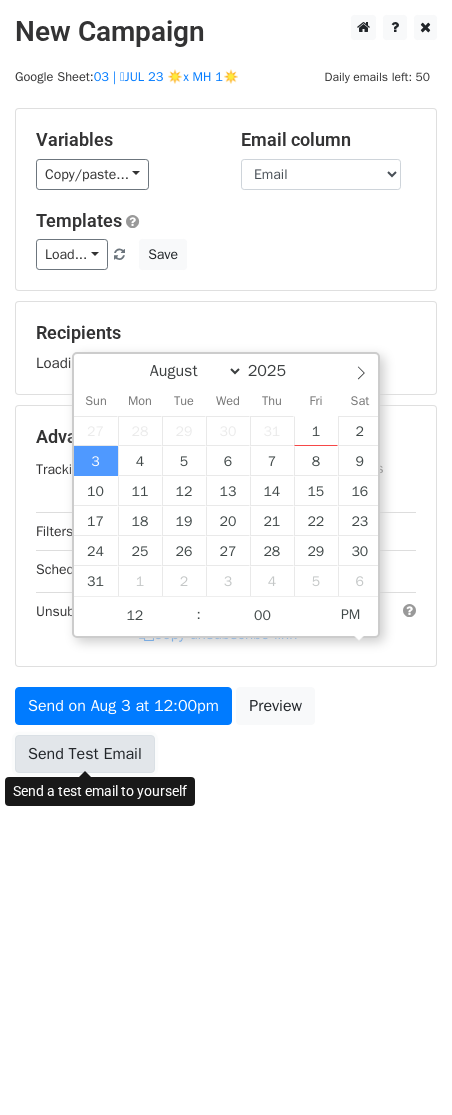 click on "Send Test Email" at bounding box center (85, 754) 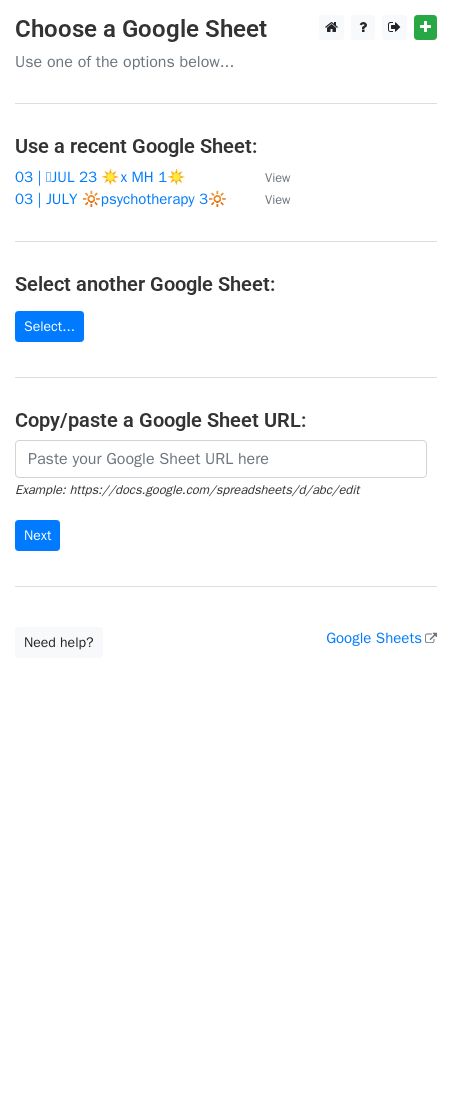 scroll, scrollTop: 0, scrollLeft: 0, axis: both 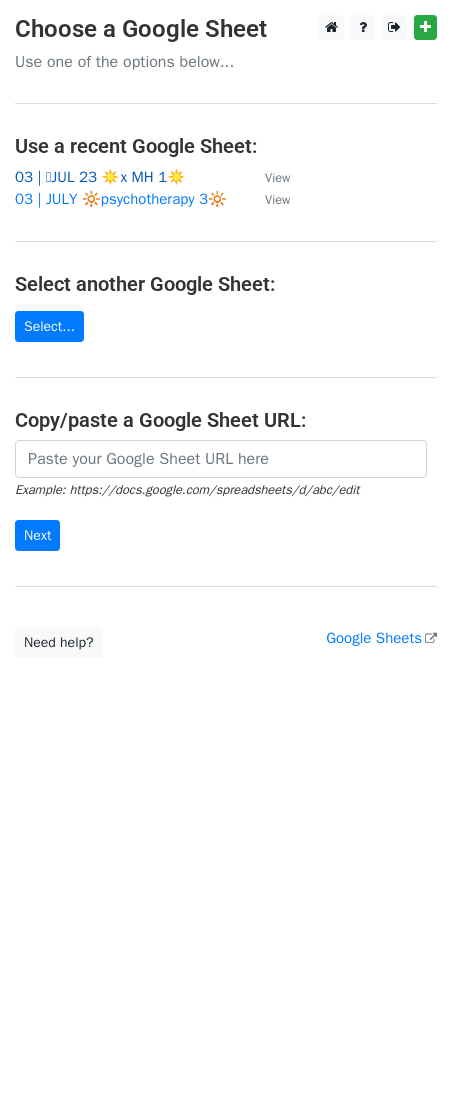 click on "03 | 🩵JUL 23 ☀️x MH 1☀️" at bounding box center [100, 177] 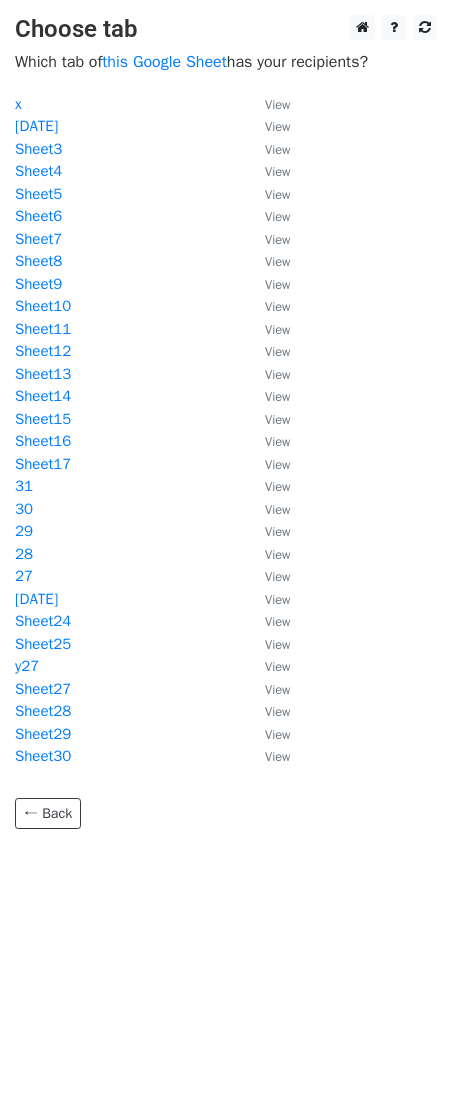 scroll, scrollTop: 0, scrollLeft: 0, axis: both 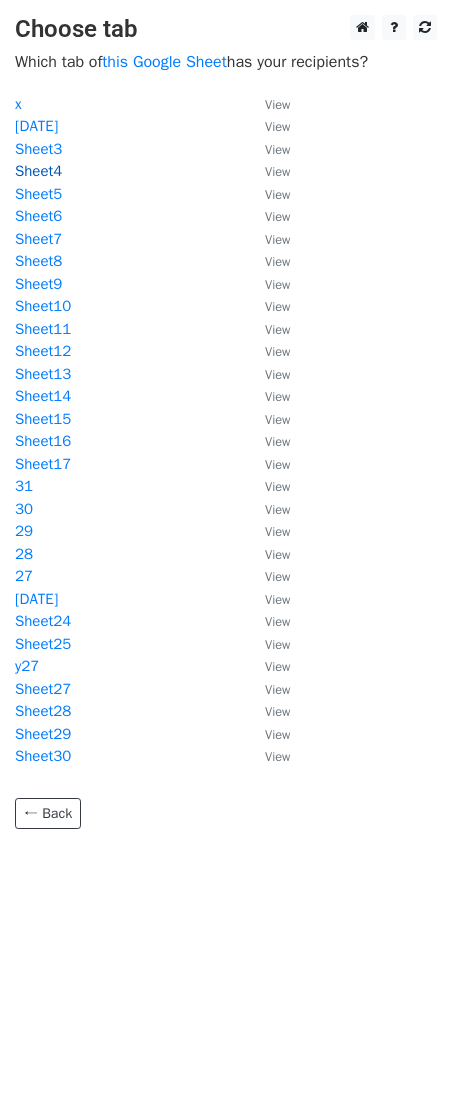 click on "Sheet4" at bounding box center [38, 171] 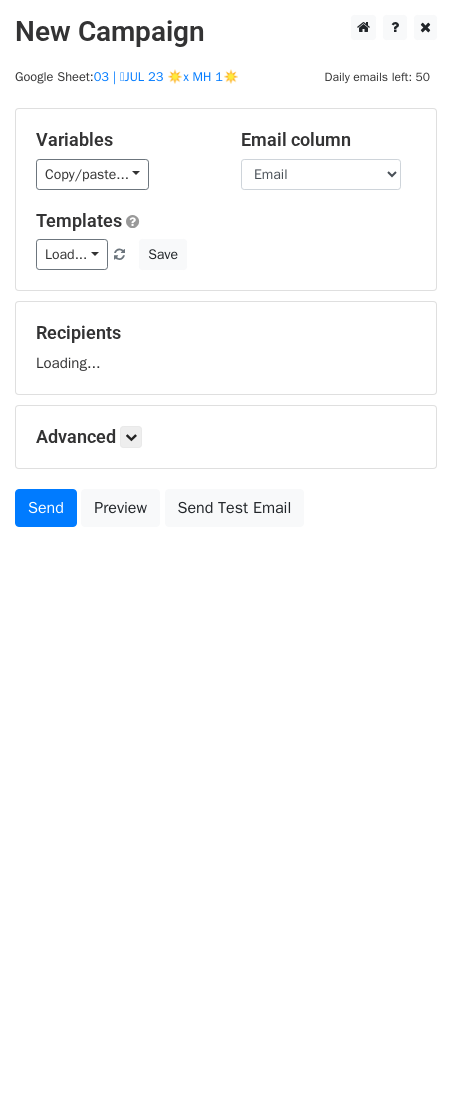 scroll, scrollTop: 0, scrollLeft: 0, axis: both 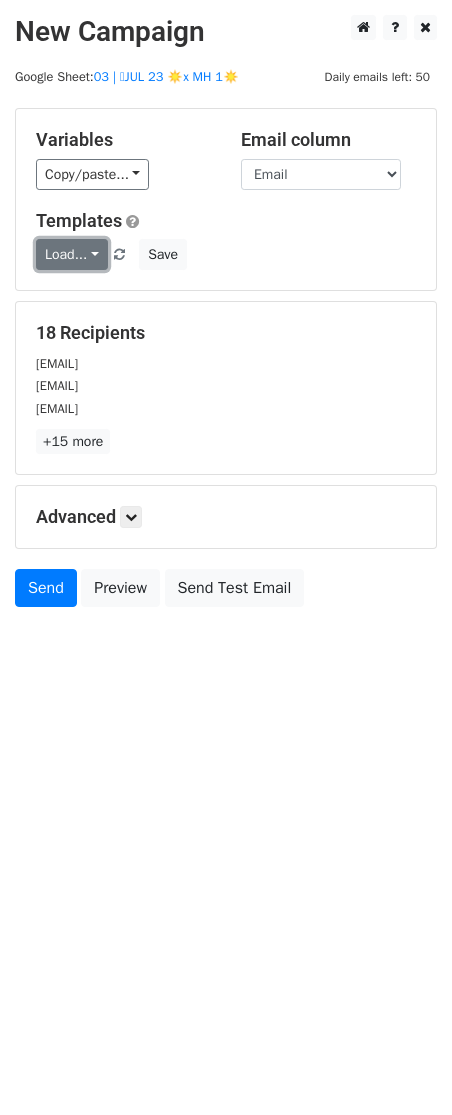 click on "Load..." at bounding box center (72, 254) 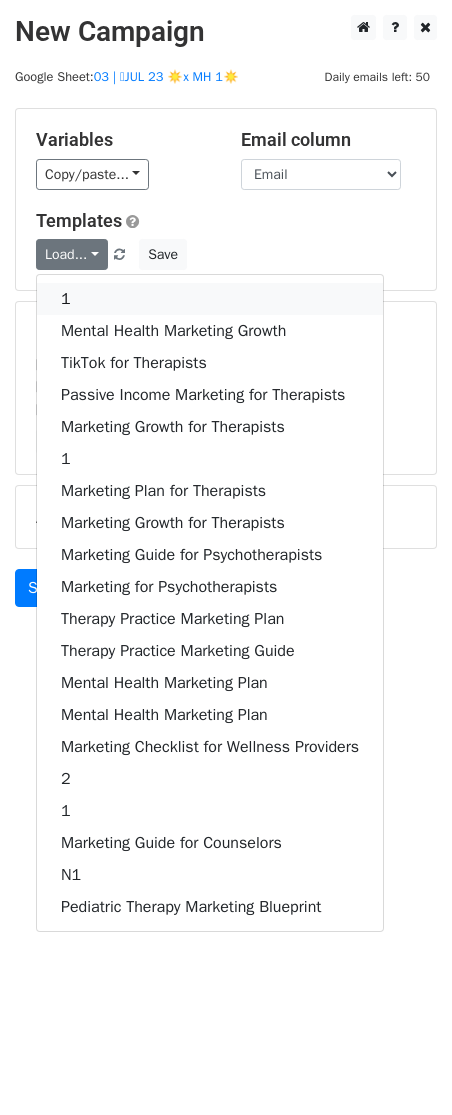 click on "1" at bounding box center [210, 299] 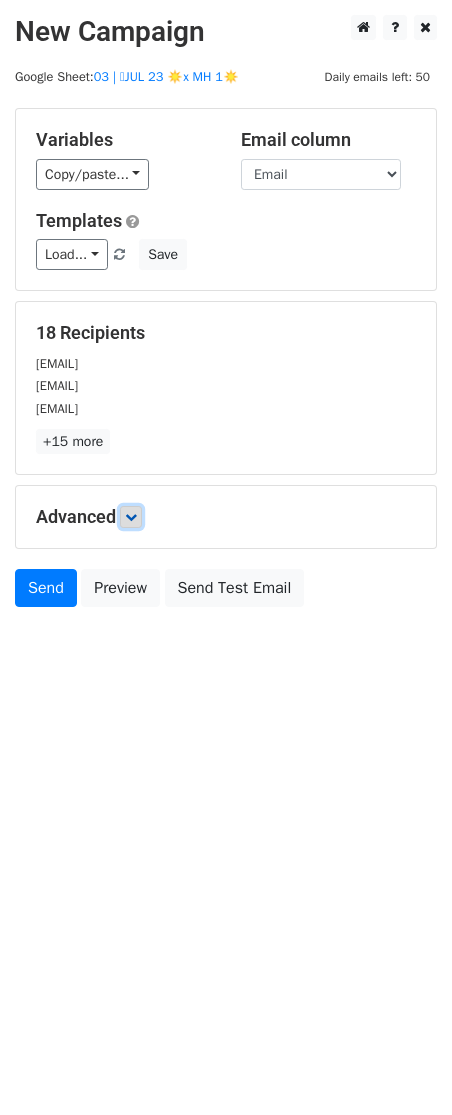 drag, startPoint x: 133, startPoint y: 512, endPoint x: 142, endPoint y: 526, distance: 16.643316 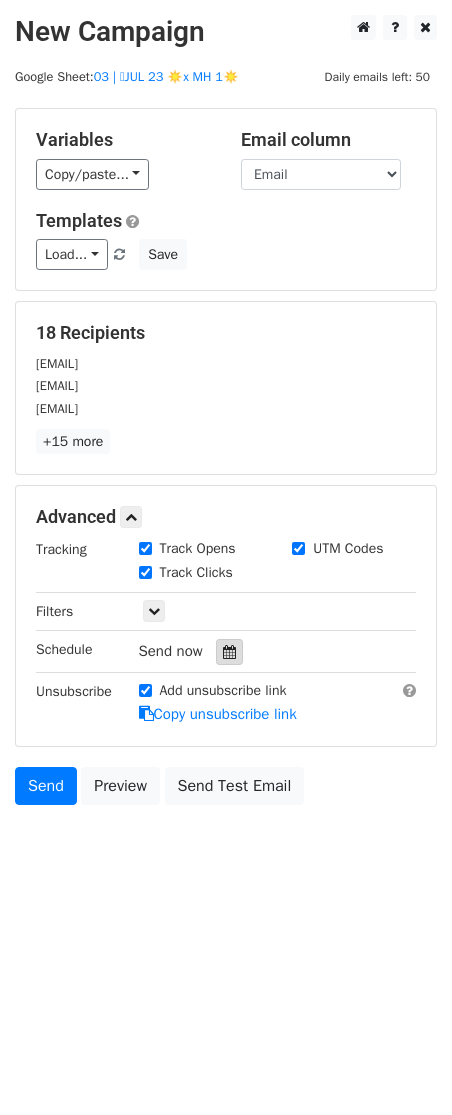 click at bounding box center (229, 652) 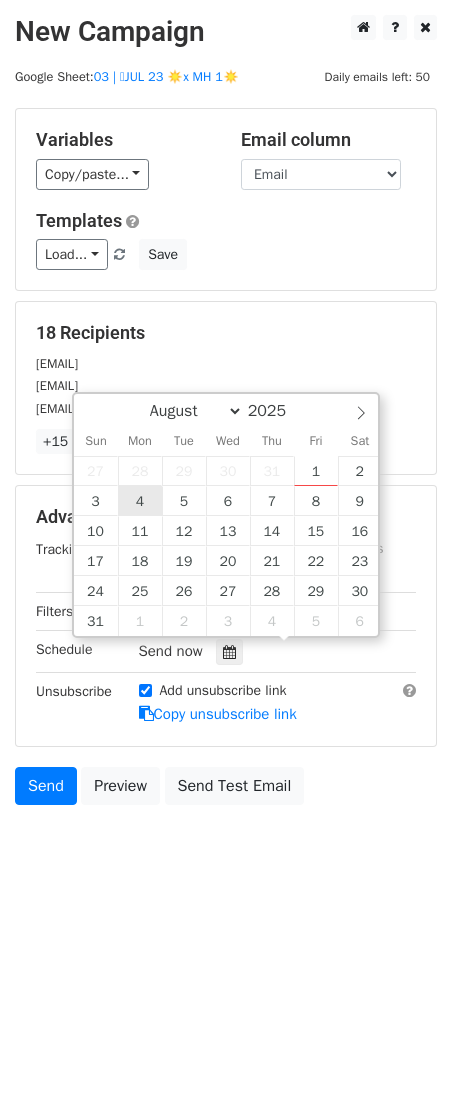 type on "2025-08-04 12:00" 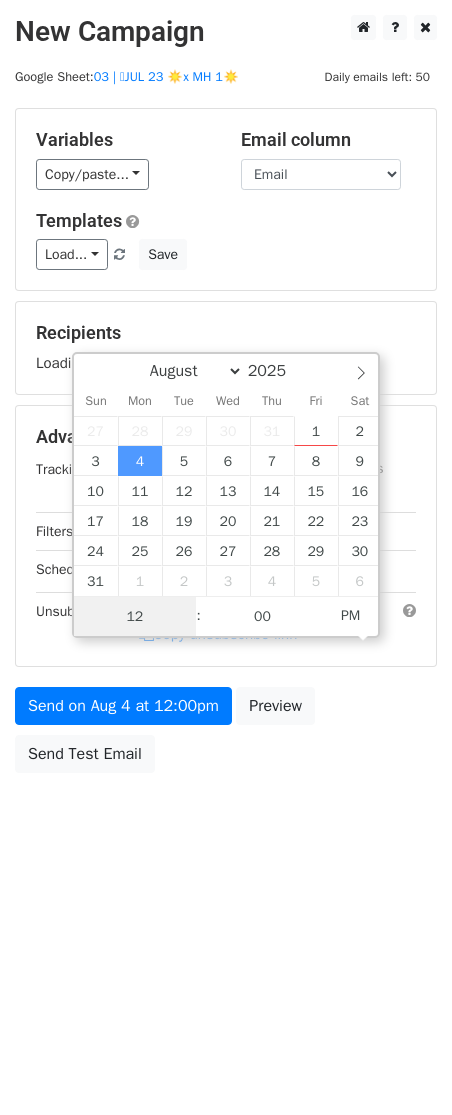 scroll, scrollTop: 1, scrollLeft: 0, axis: vertical 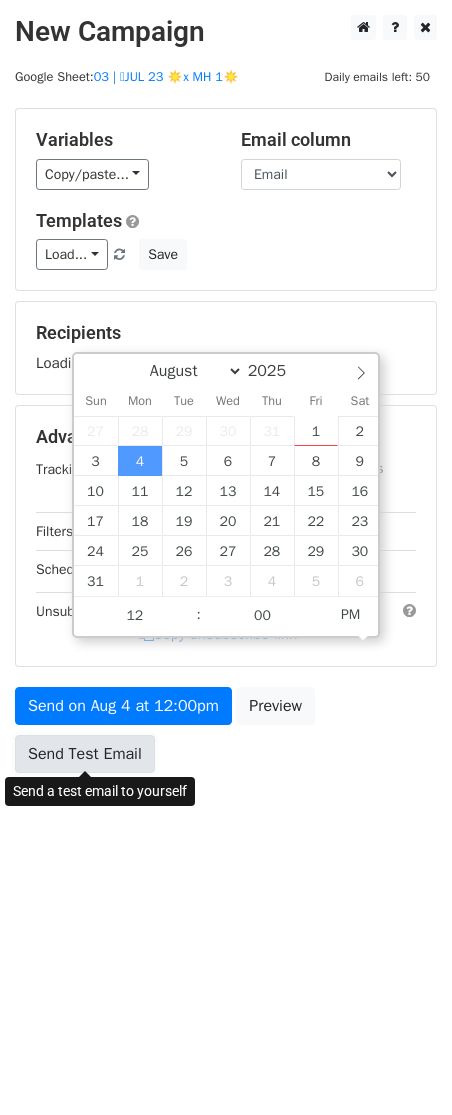 click on "Send on [DATE] at [TIME]
Preview
Send Test Email" at bounding box center (226, 735) 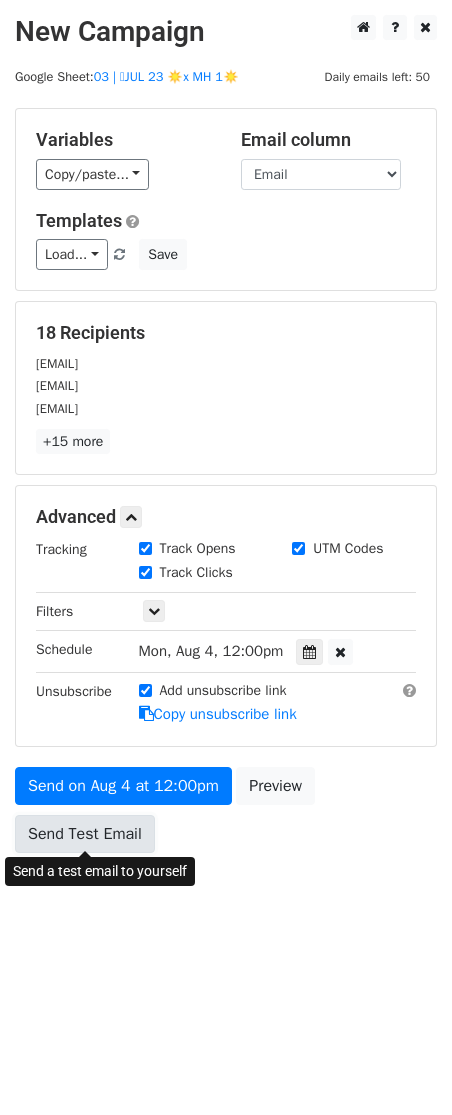 click on "Send Test Email" at bounding box center [85, 834] 